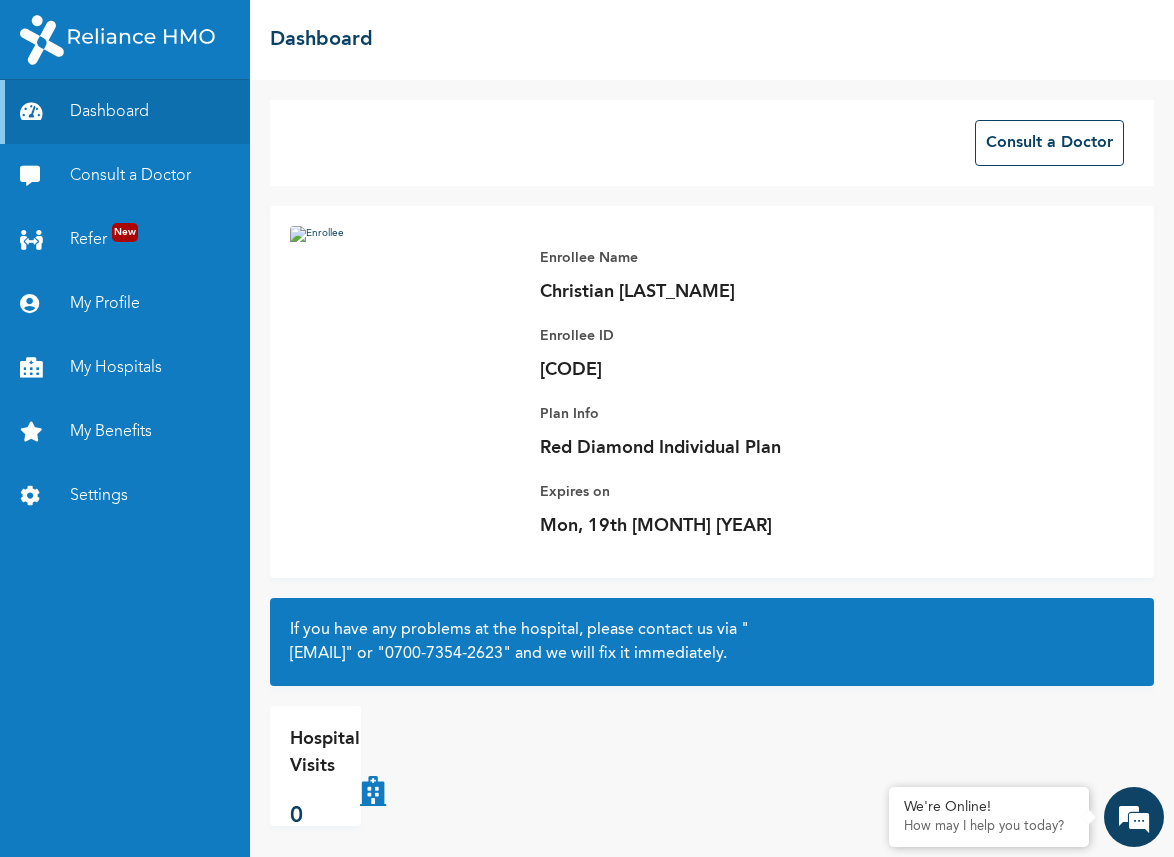 scroll, scrollTop: 0, scrollLeft: 0, axis: both 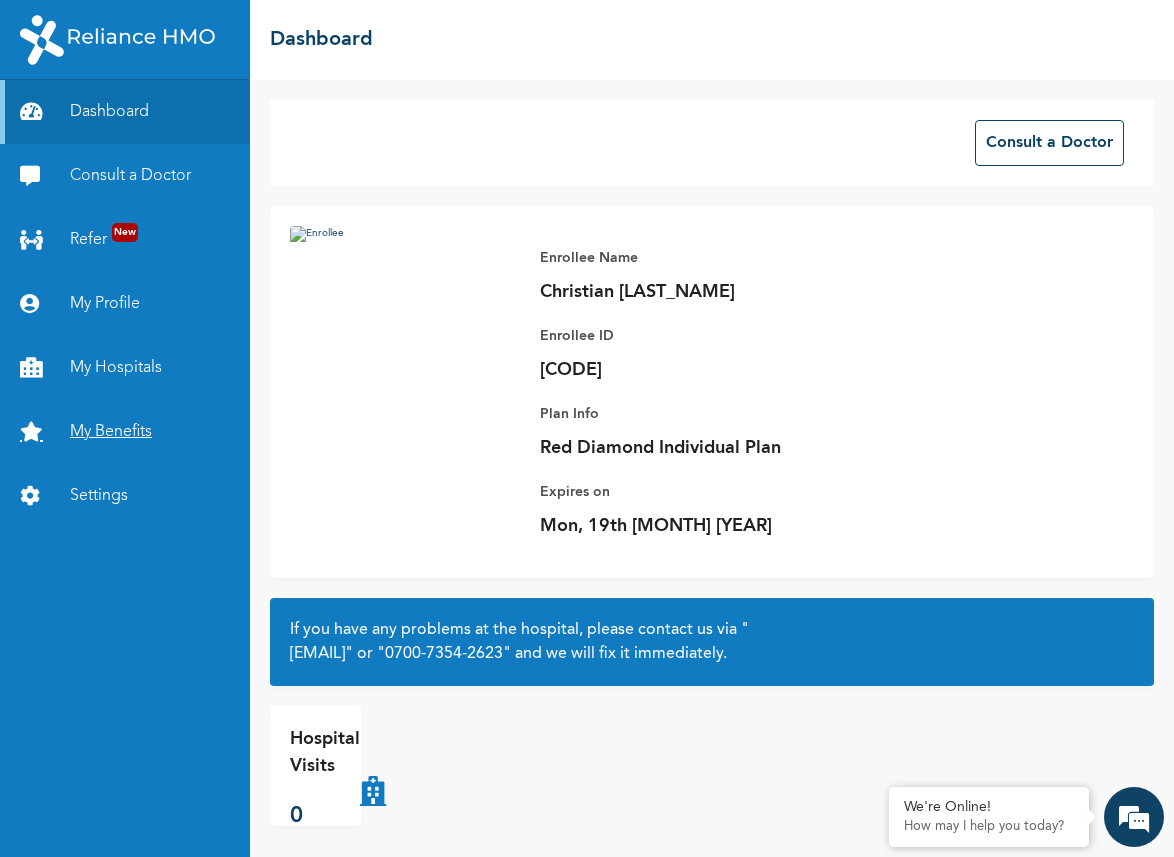 click on "My Benefits" at bounding box center (125, 432) 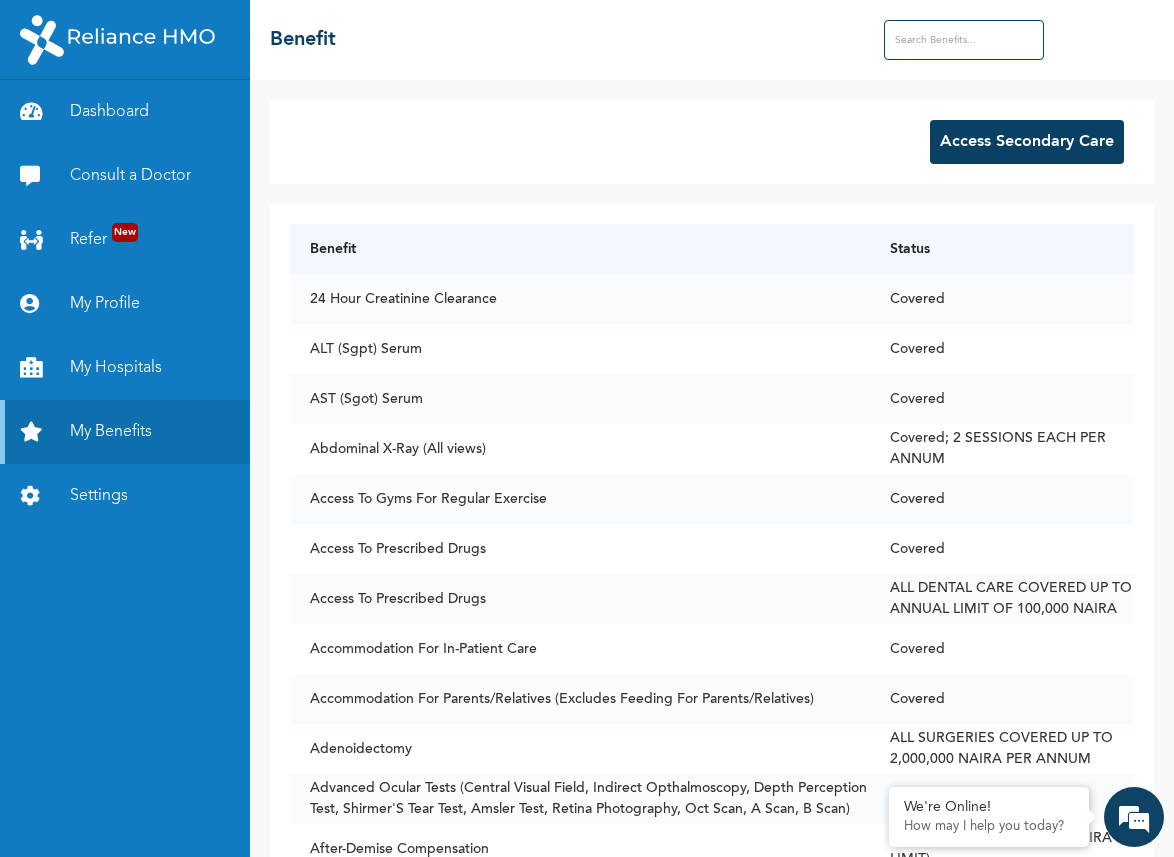 click at bounding box center [964, 40] 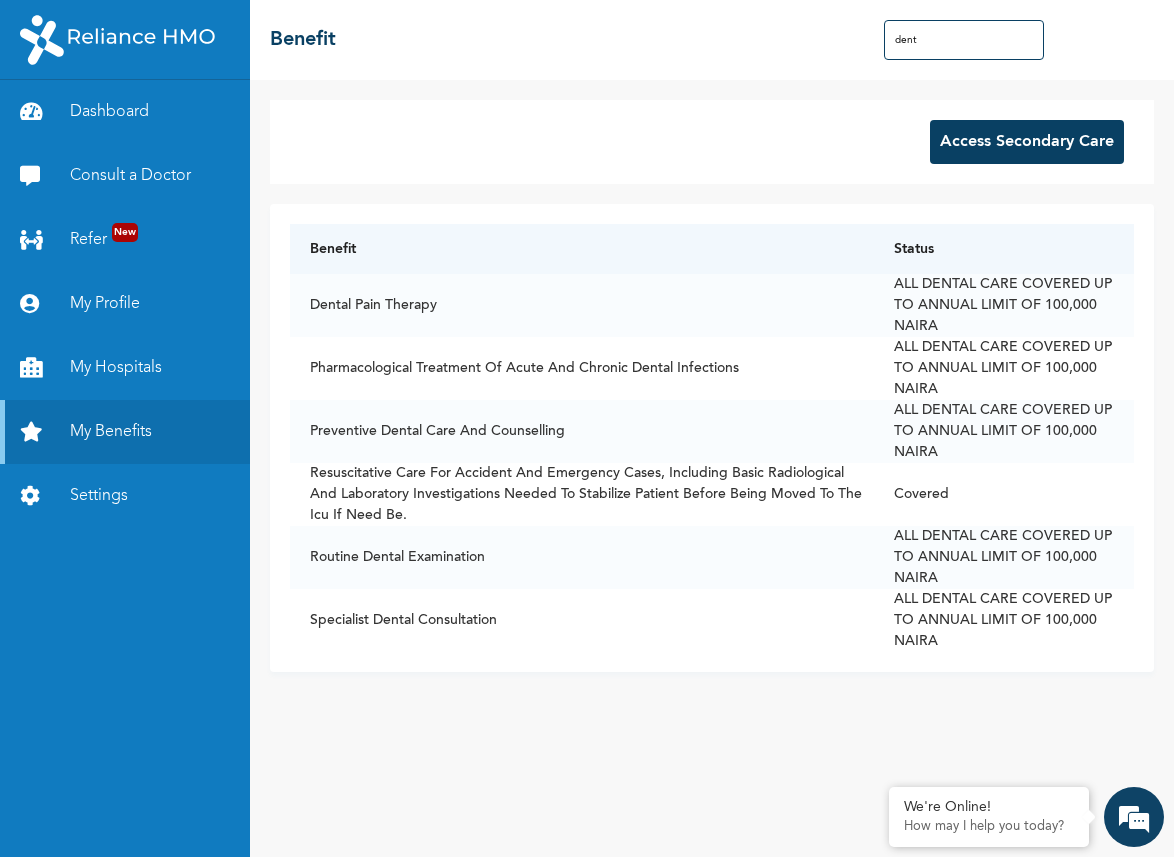 type on "dent" 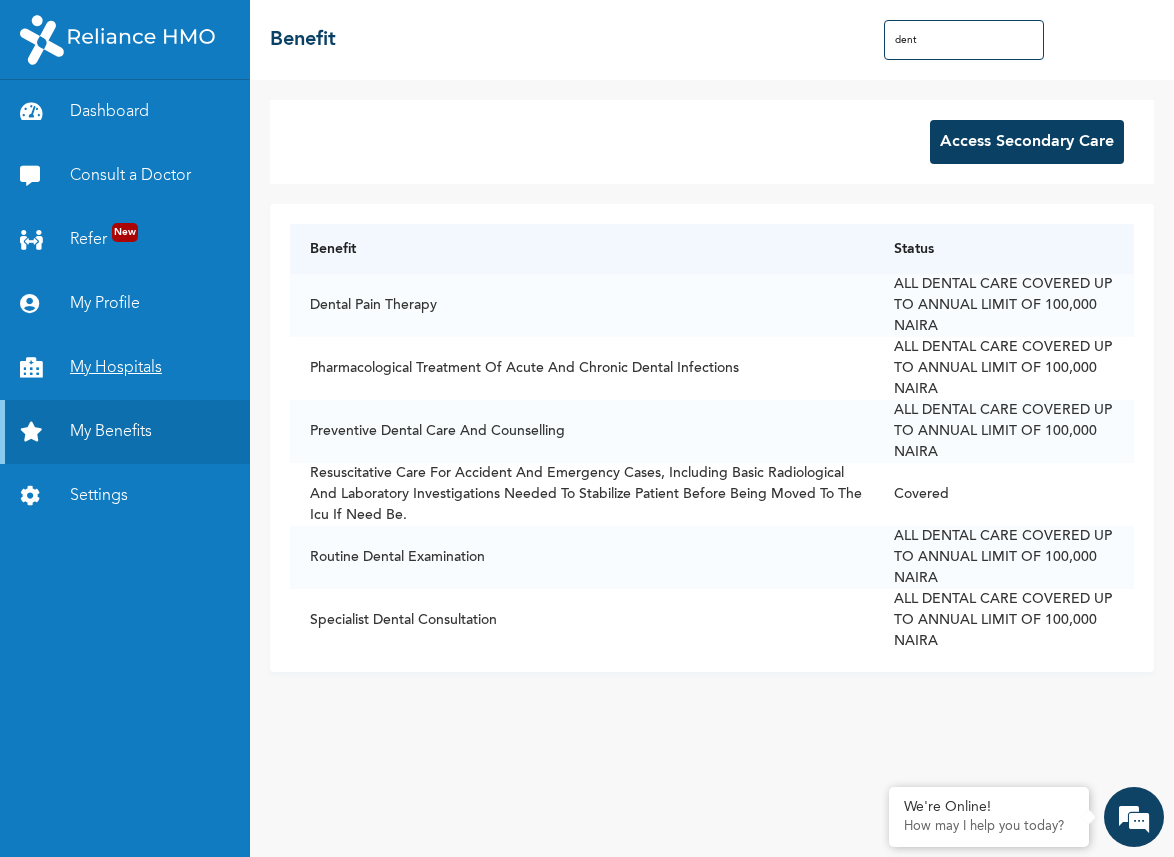 click on "My Hospitals" at bounding box center [125, 368] 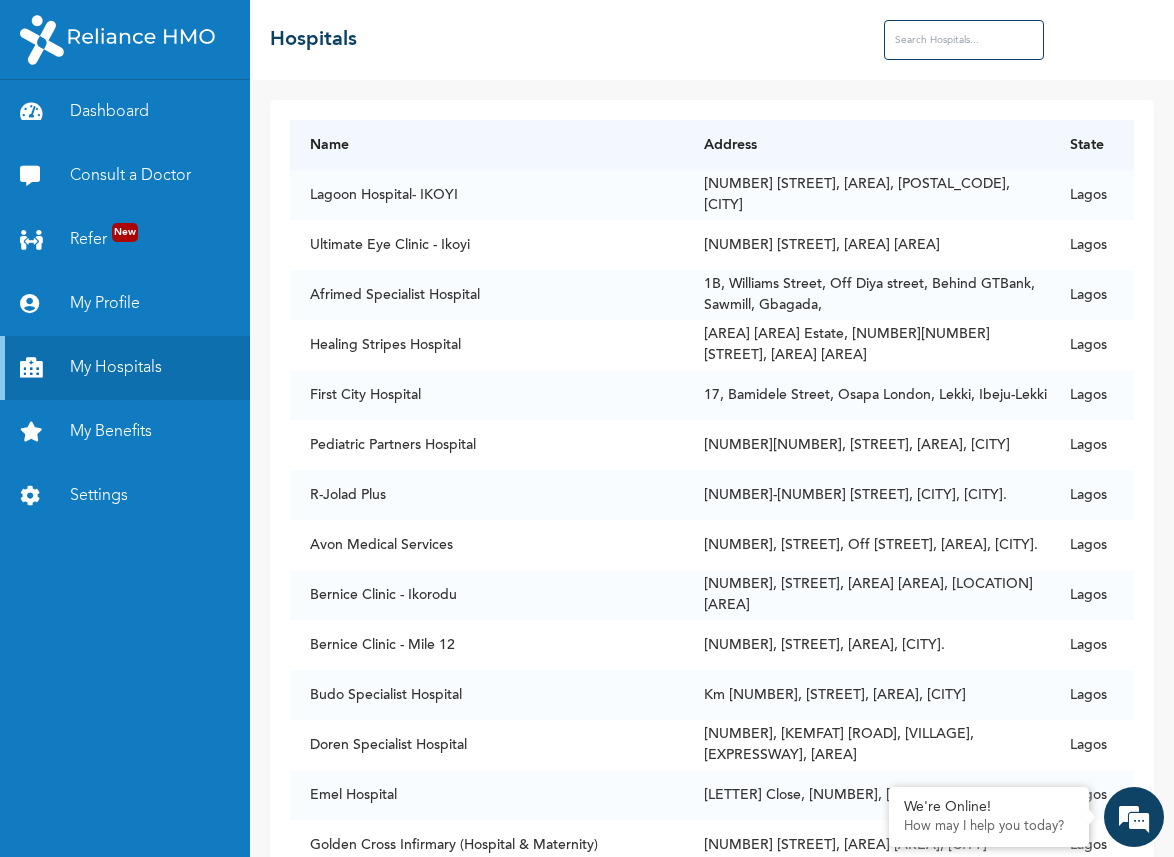 click on "☰  Hospitals" at bounding box center [712, 40] 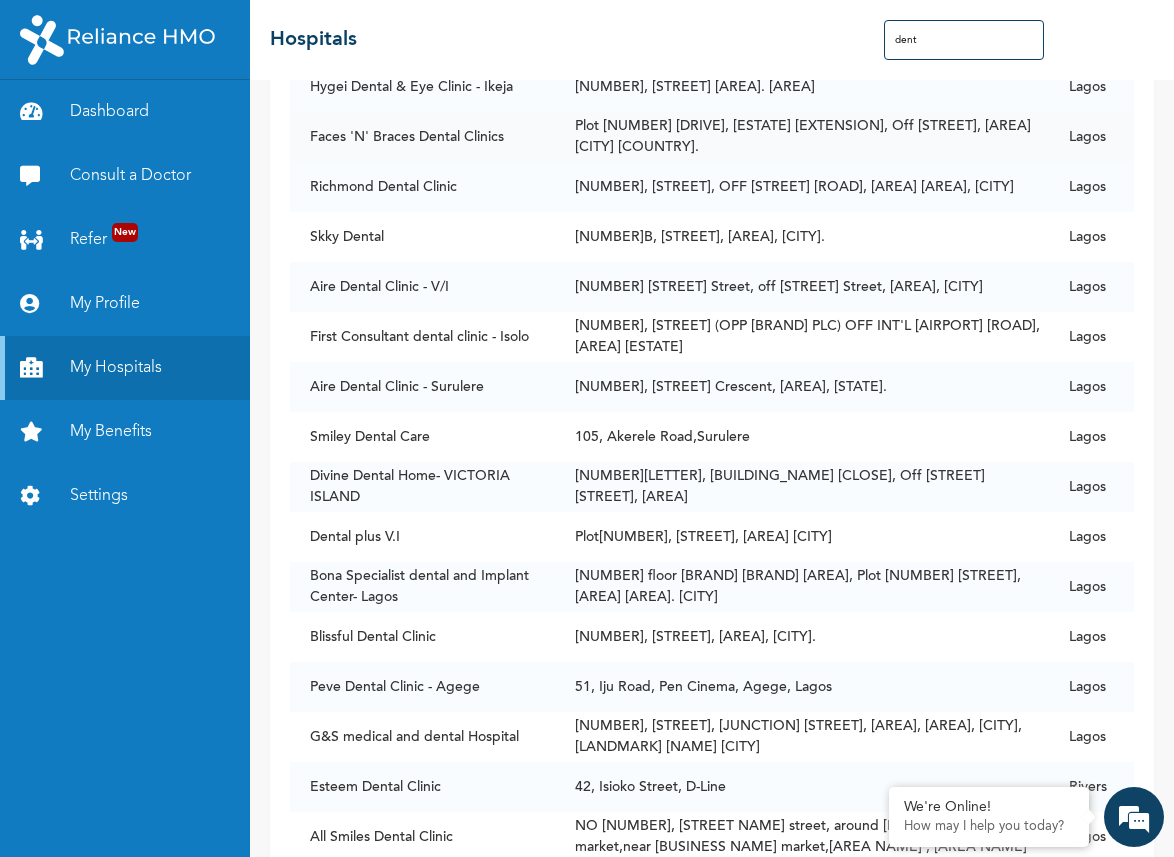 scroll, scrollTop: 412, scrollLeft: 0, axis: vertical 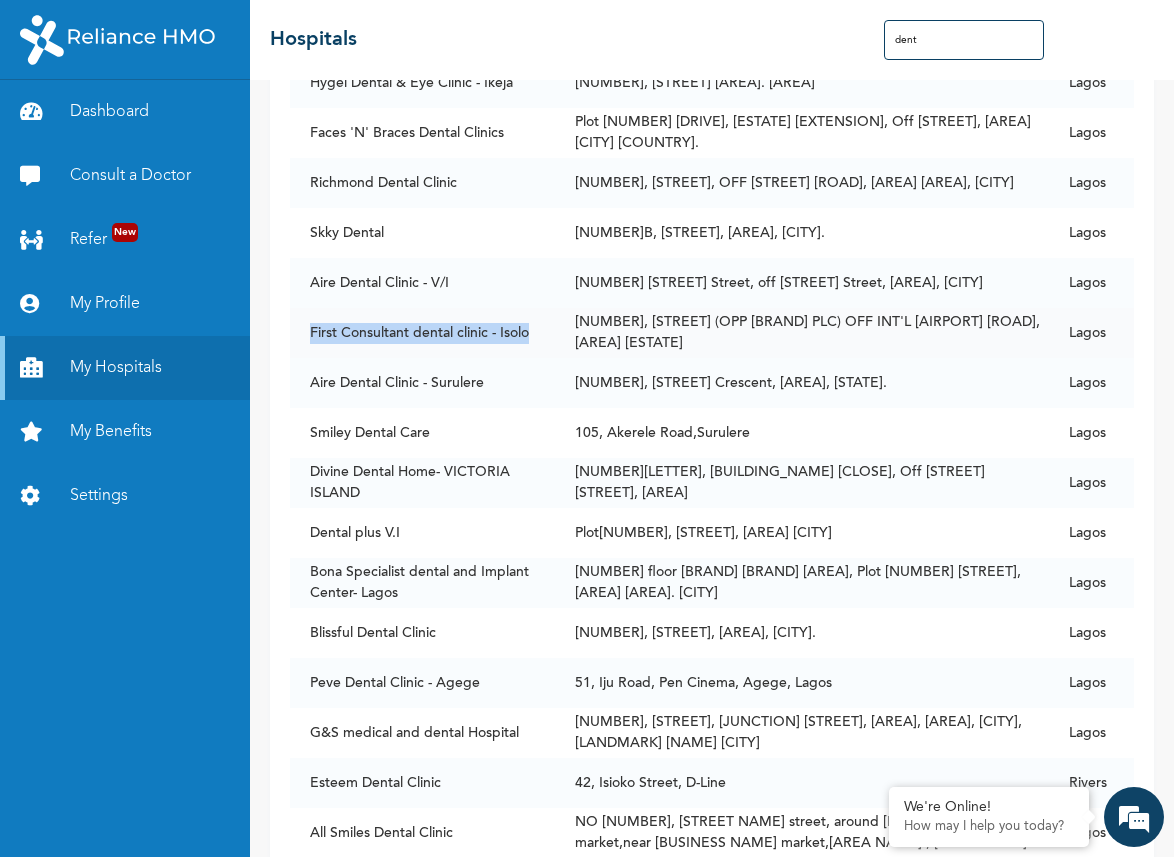 drag, startPoint x: 529, startPoint y: 335, endPoint x: 311, endPoint y: 335, distance: 218 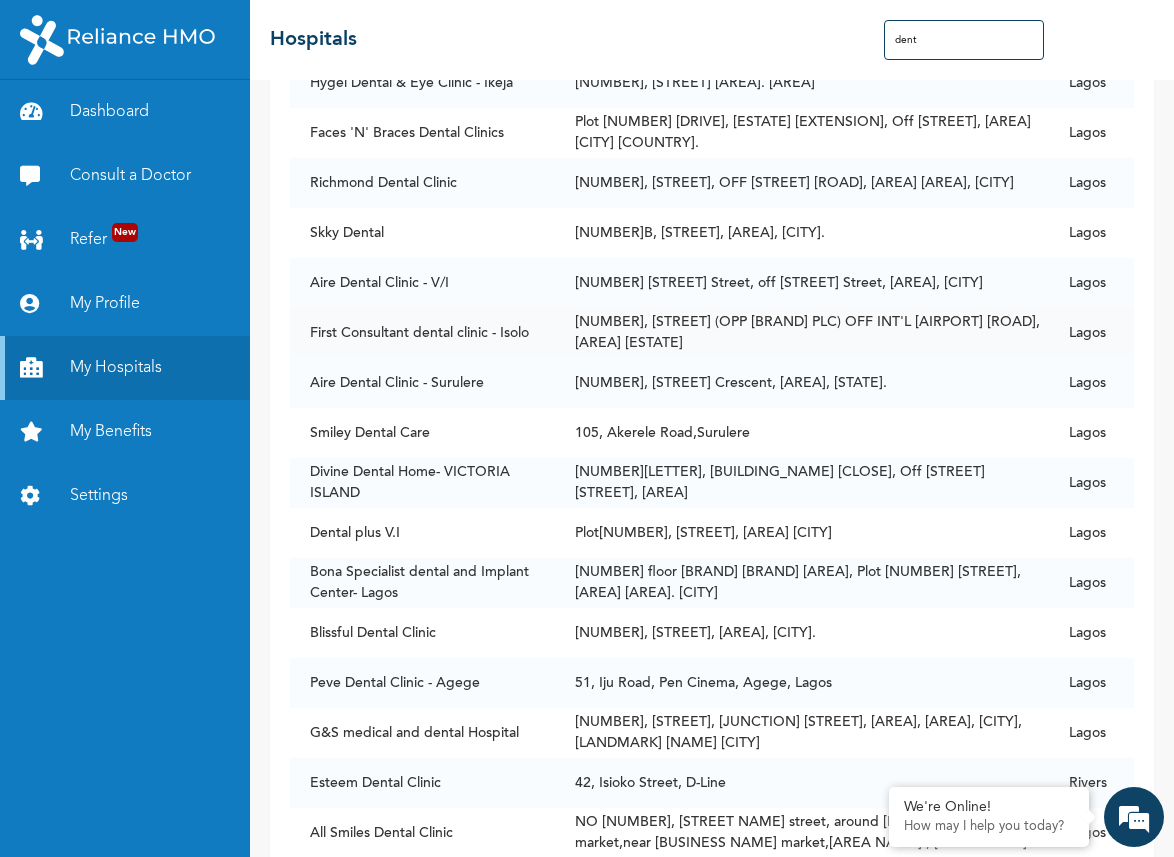 click on "[NUMBER], [STREET] (OPP [BRAND] PLC) OFF INT'L [AIRPORT] [ROAD], [AREA] [ESTATE]" at bounding box center [802, 333] 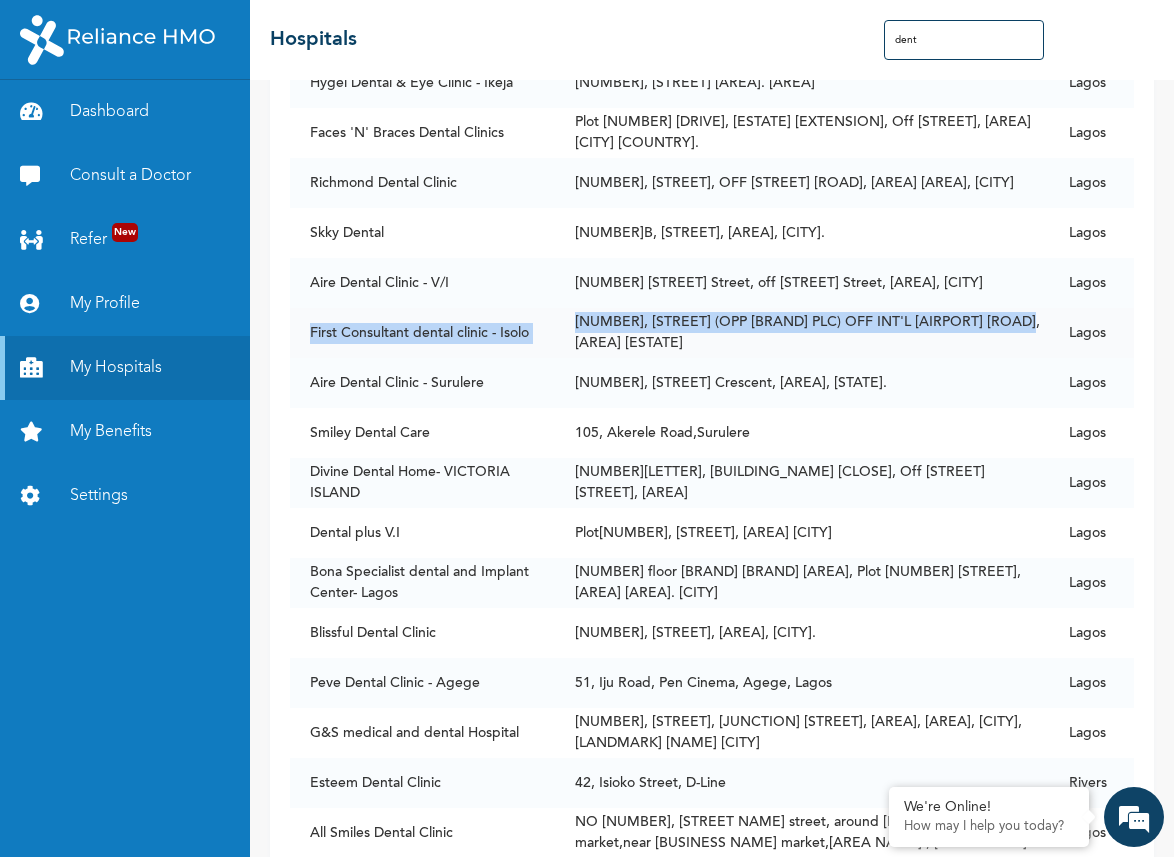 drag, startPoint x: 975, startPoint y: 329, endPoint x: 308, endPoint y: 334, distance: 667.01874 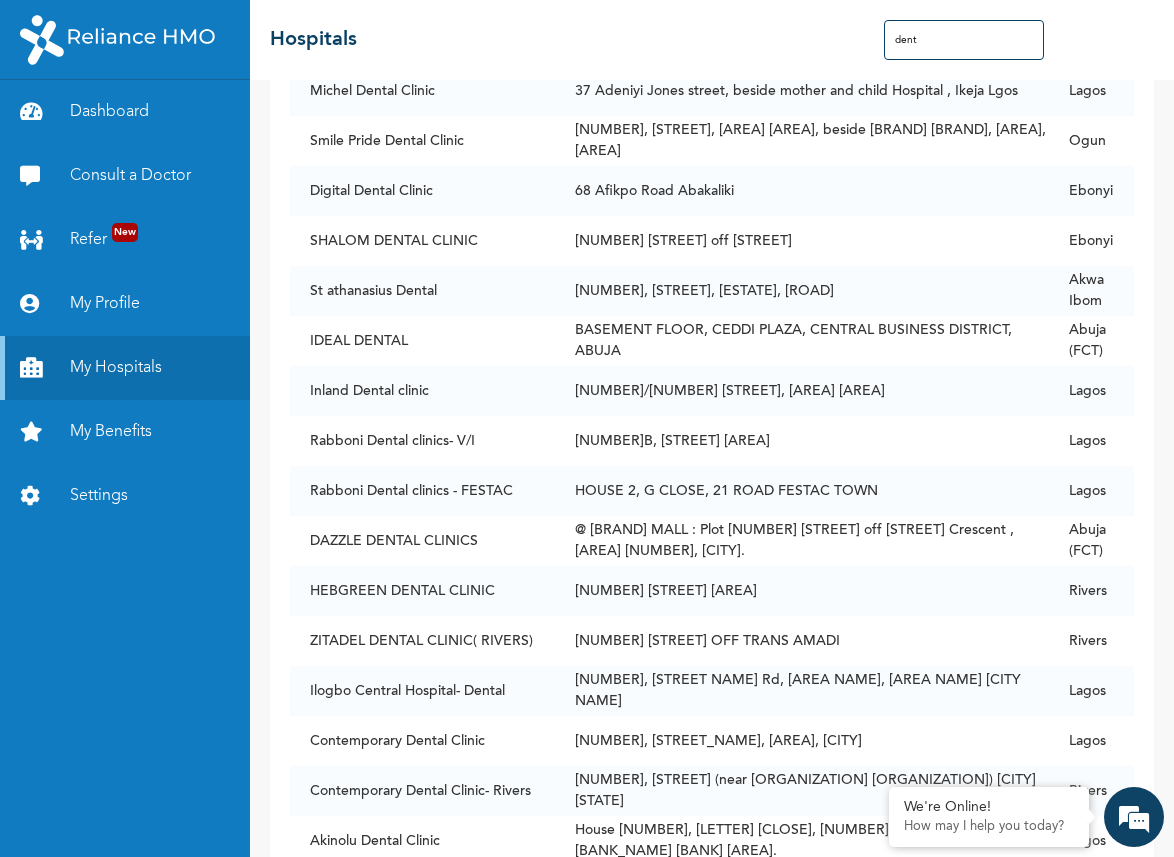 scroll, scrollTop: 3018, scrollLeft: 0, axis: vertical 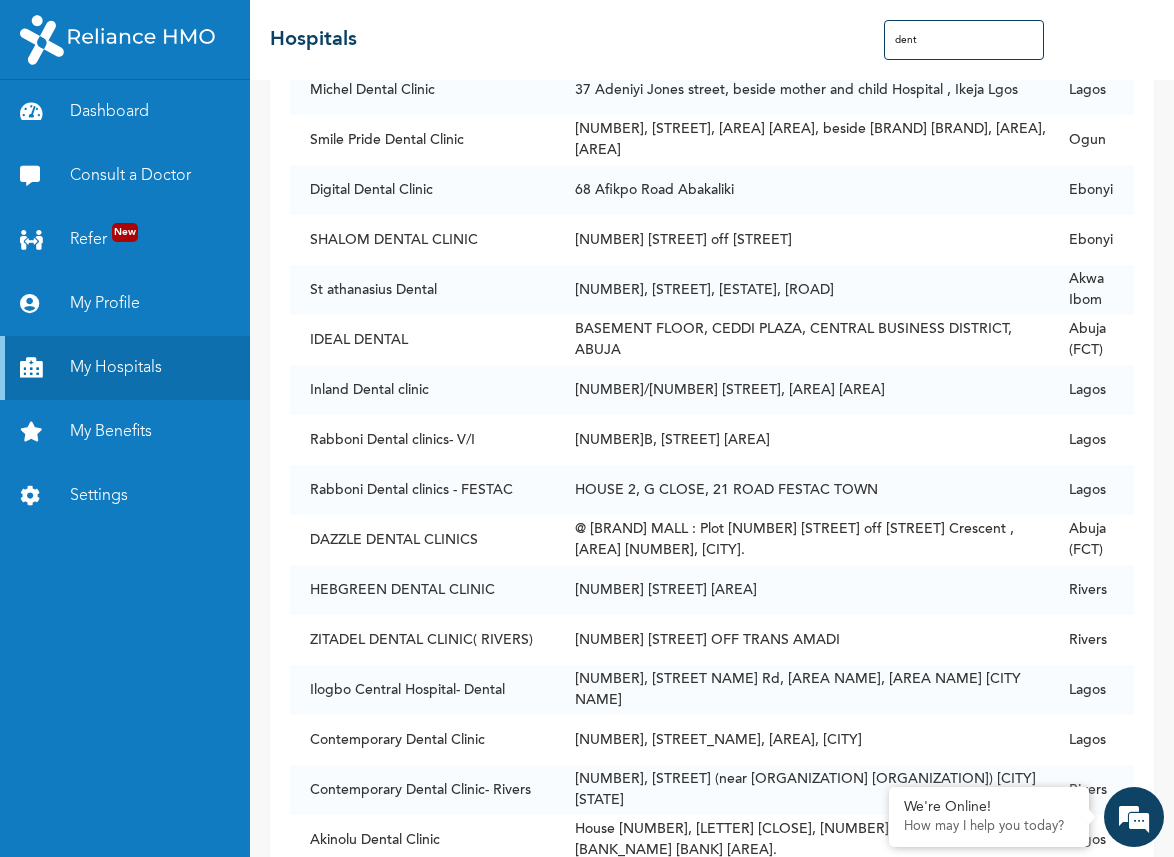 click on "dent" at bounding box center [964, 40] 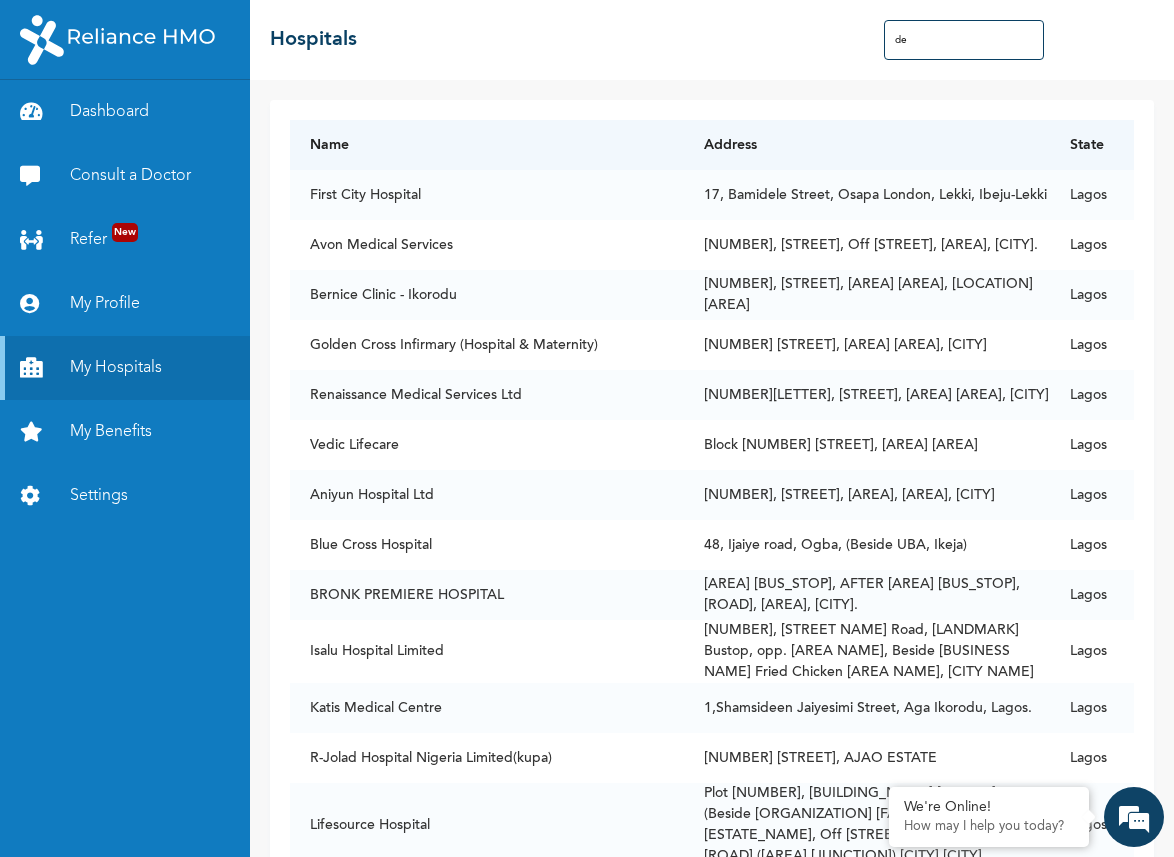 type on "d" 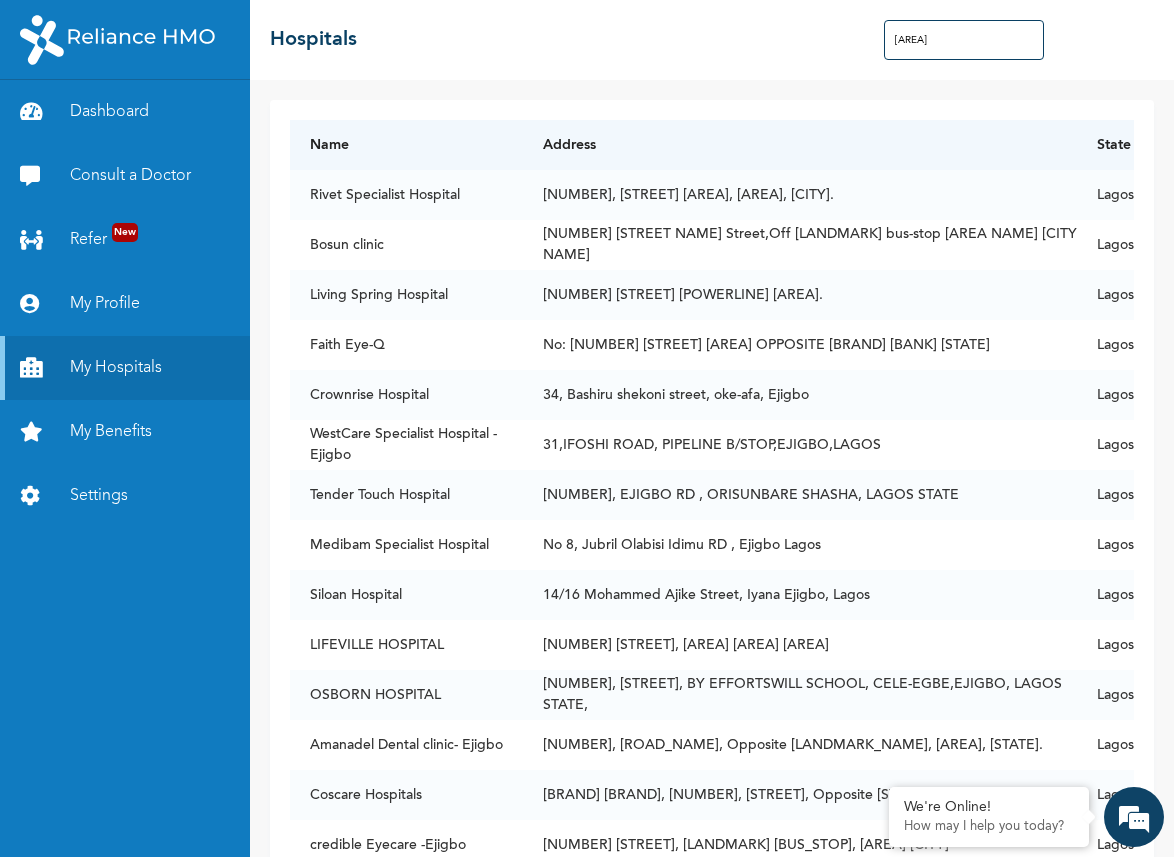 type on "Ejigbo" 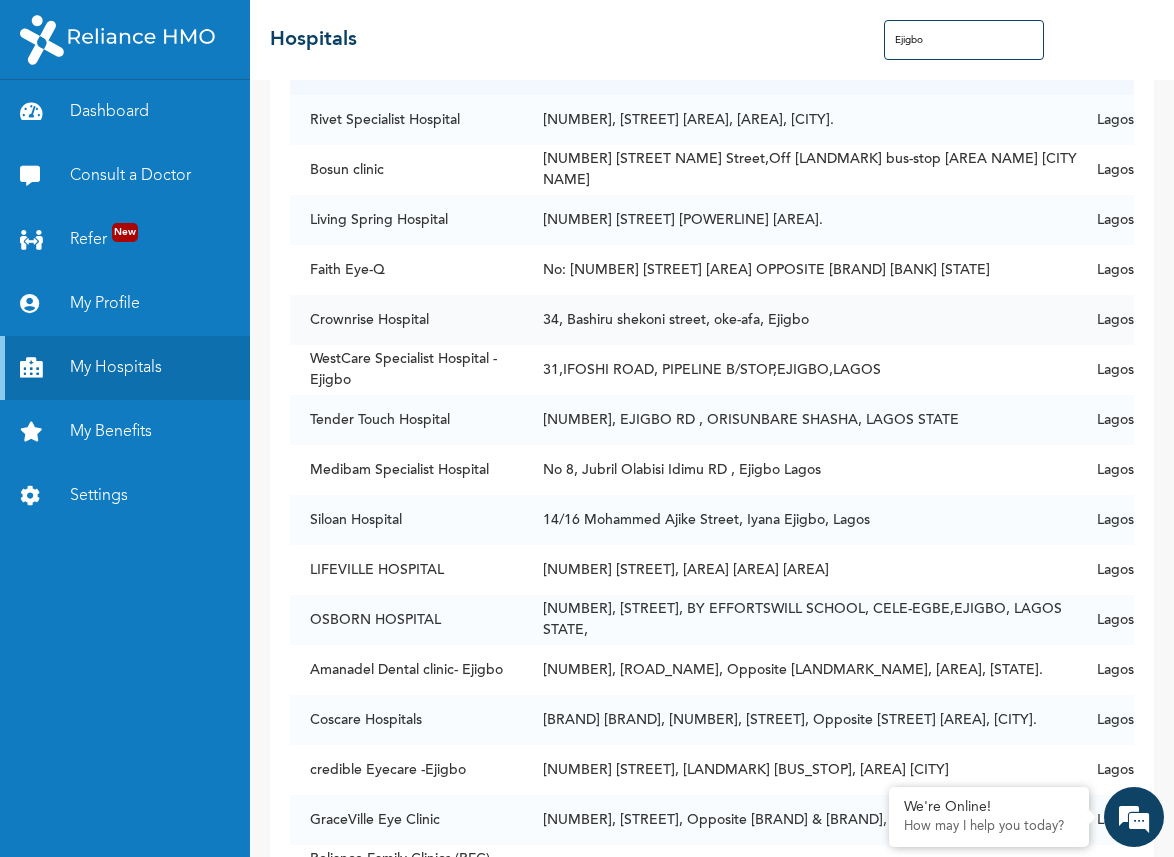 scroll, scrollTop: 153, scrollLeft: 0, axis: vertical 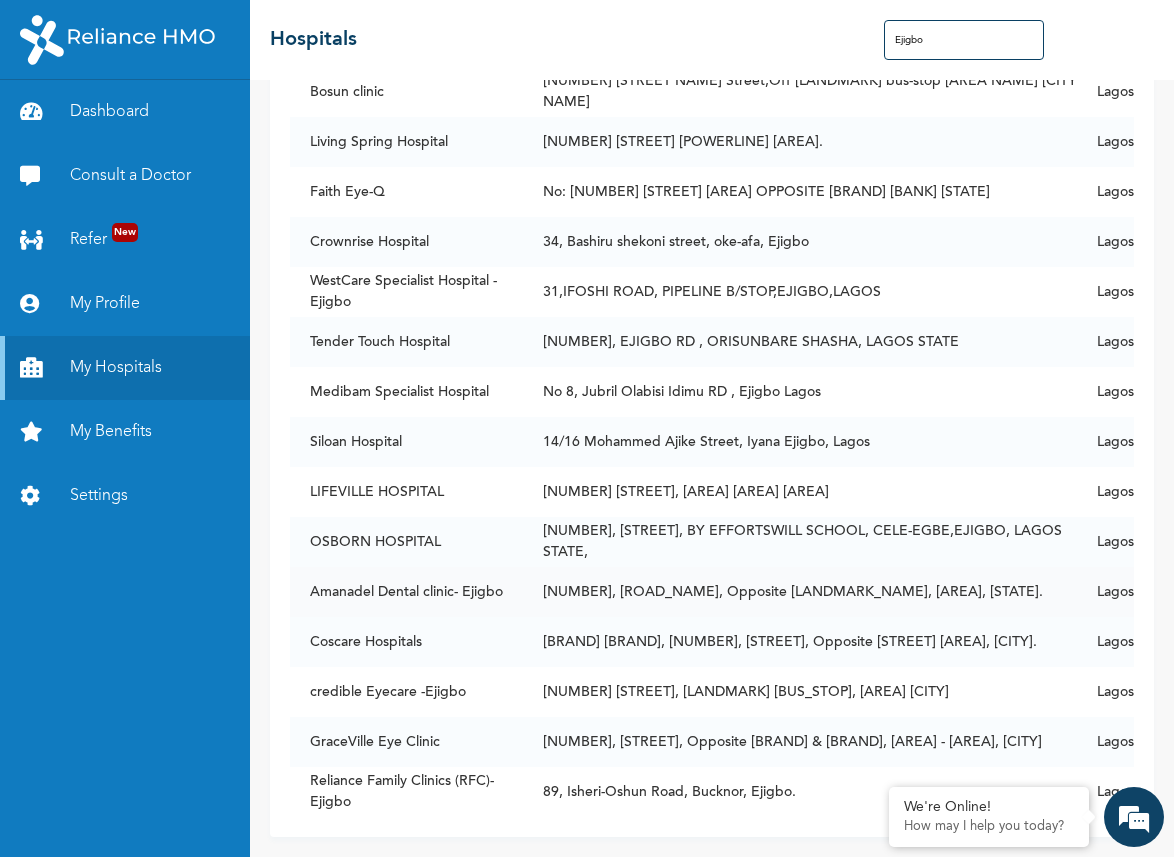 drag, startPoint x: 289, startPoint y: 590, endPoint x: 475, endPoint y: 589, distance: 186.00269 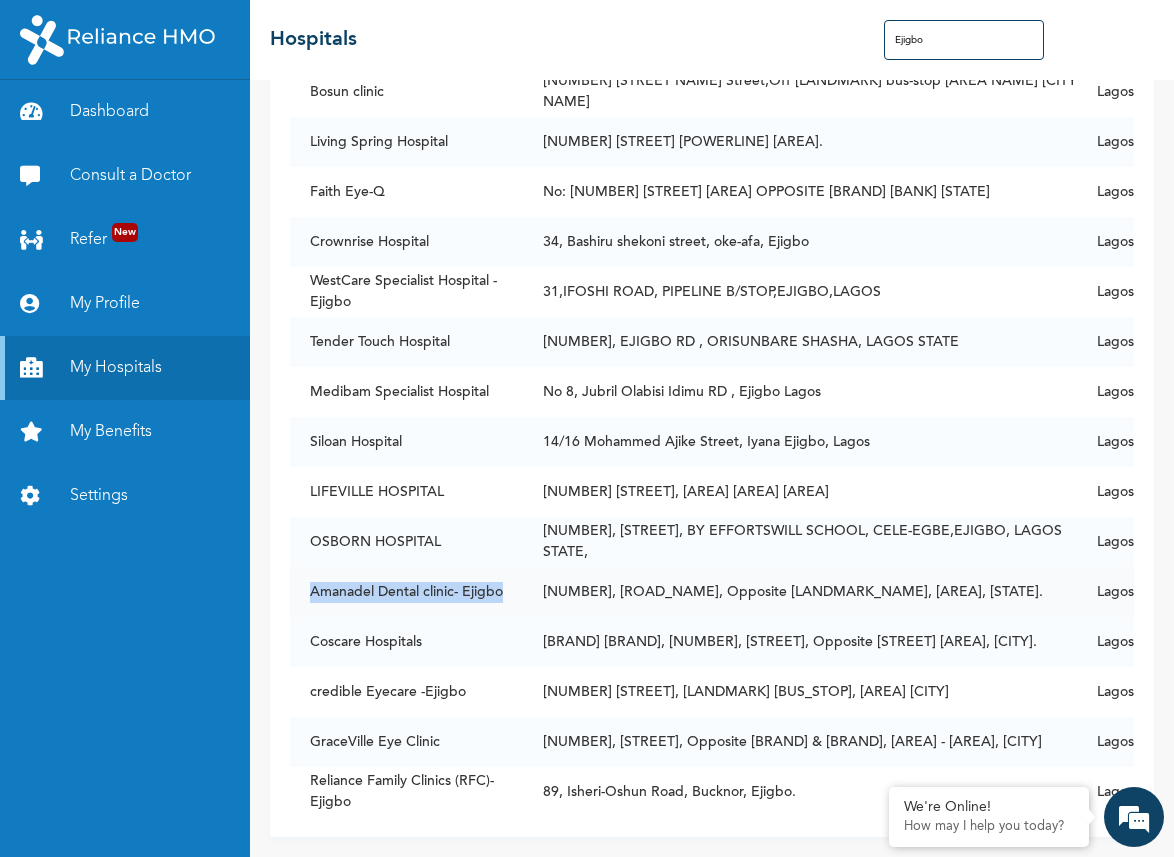 drag, startPoint x: 508, startPoint y: 585, endPoint x: 292, endPoint y: 583, distance: 216.00926 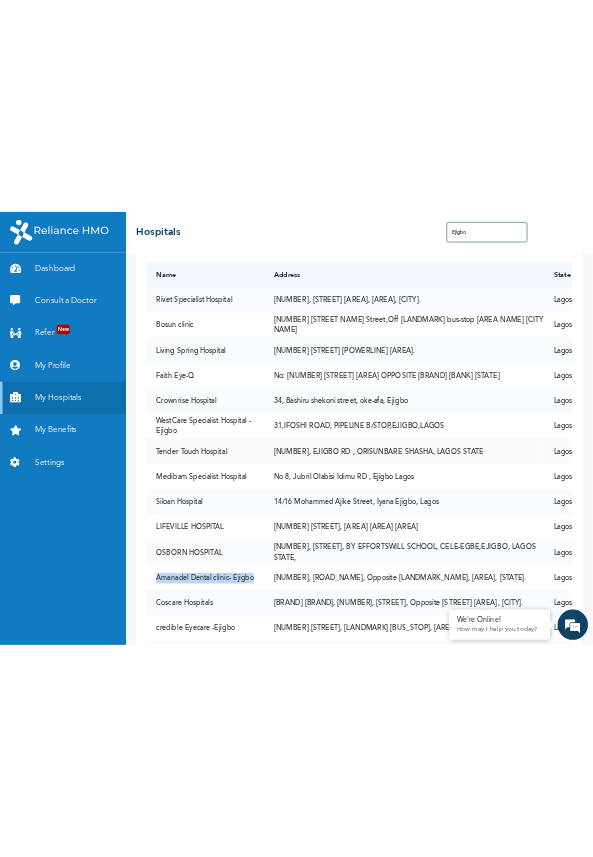 scroll, scrollTop: 0, scrollLeft: 0, axis: both 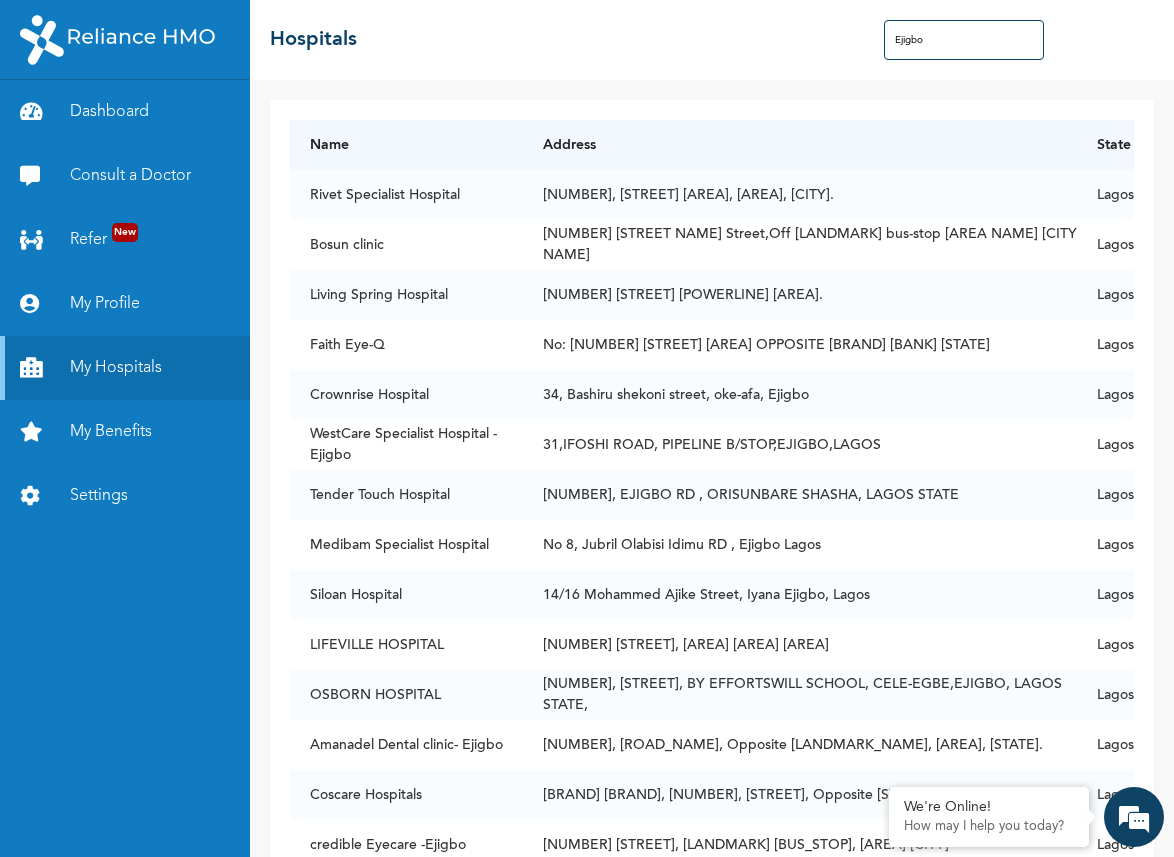 drag, startPoint x: 934, startPoint y: 39, endPoint x: 874, endPoint y: 37, distance: 60.033325 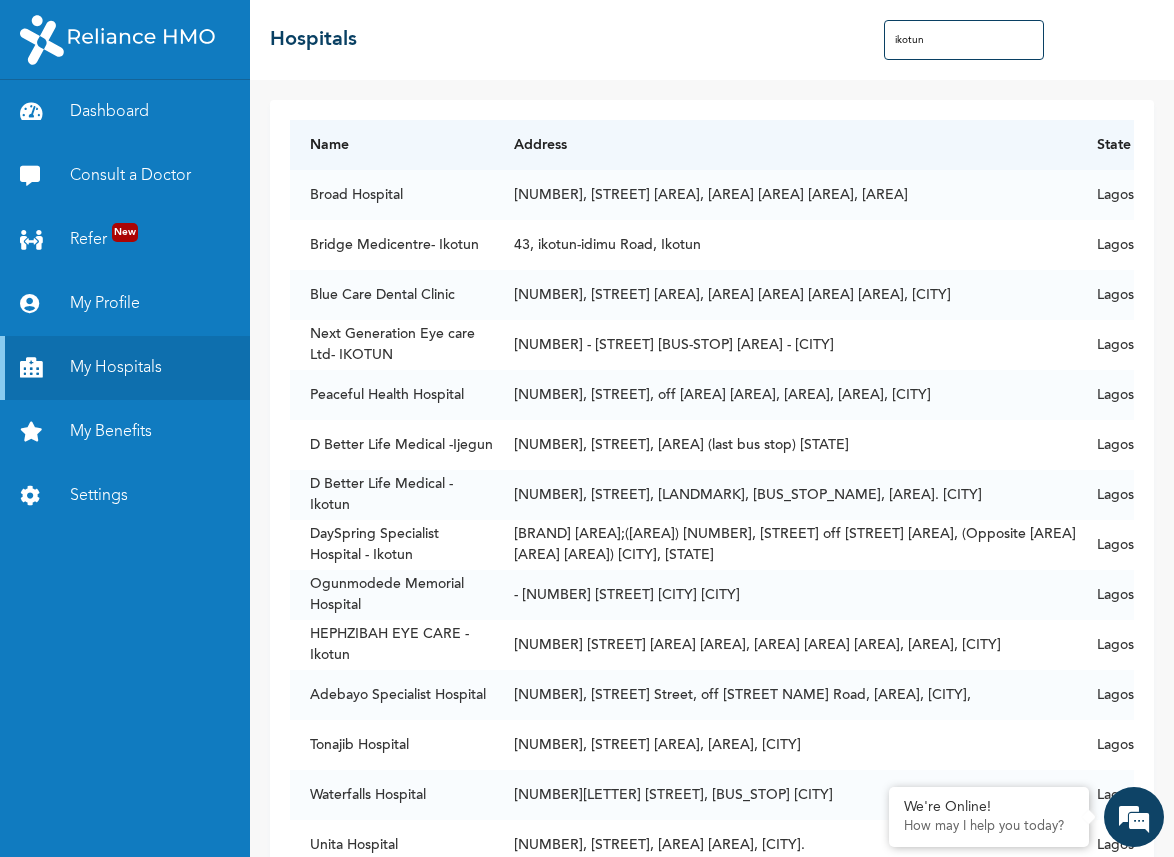 type on "ikotun" 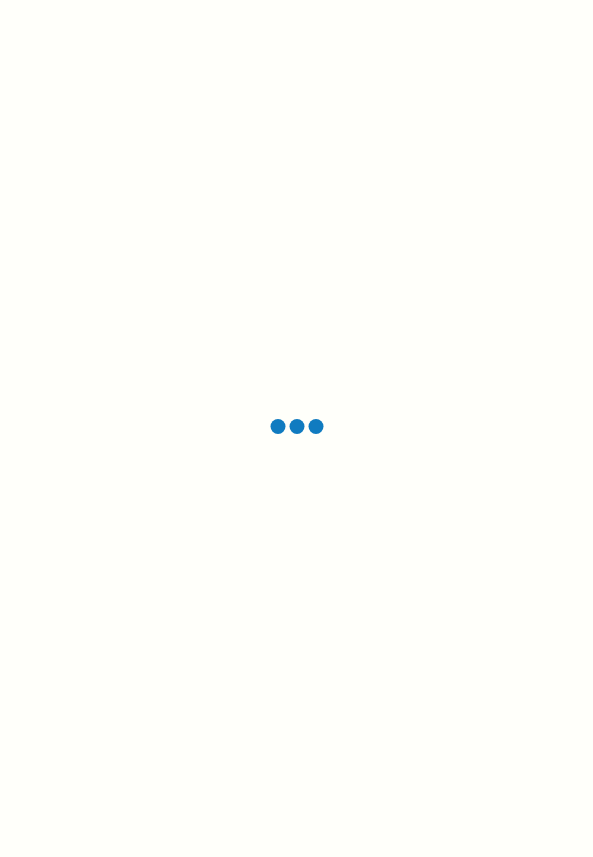 scroll, scrollTop: 0, scrollLeft: 0, axis: both 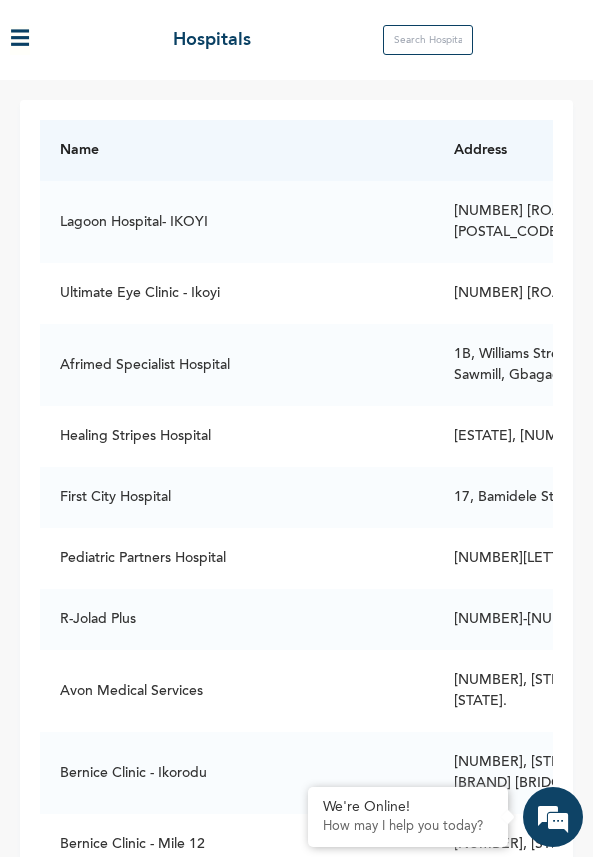 click on "☰" at bounding box center [20, 40] 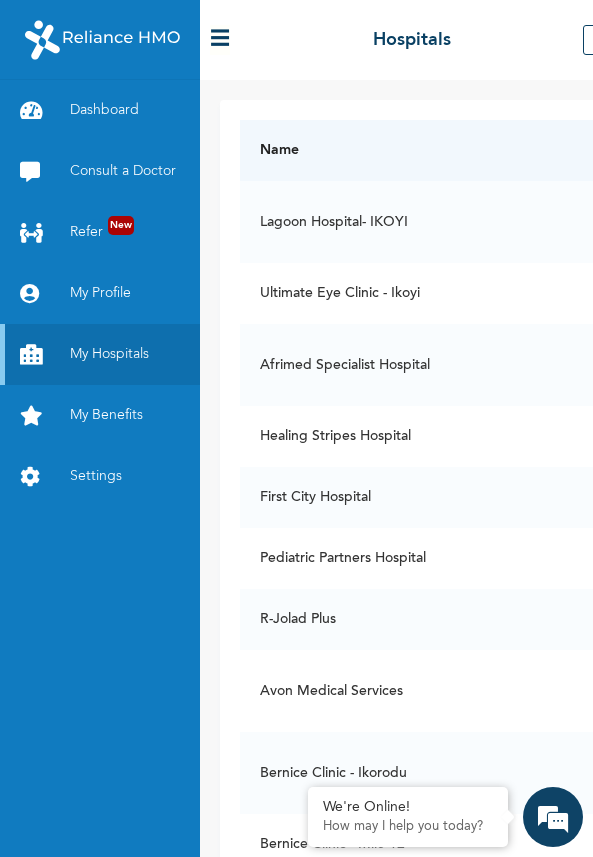 click on "☰" at bounding box center [220, 40] 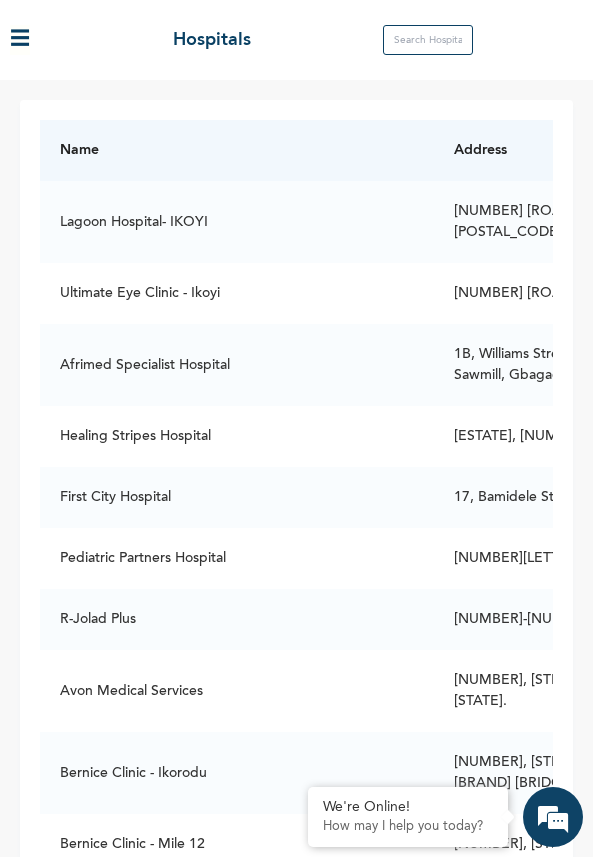 click on "☰" at bounding box center (20, 40) 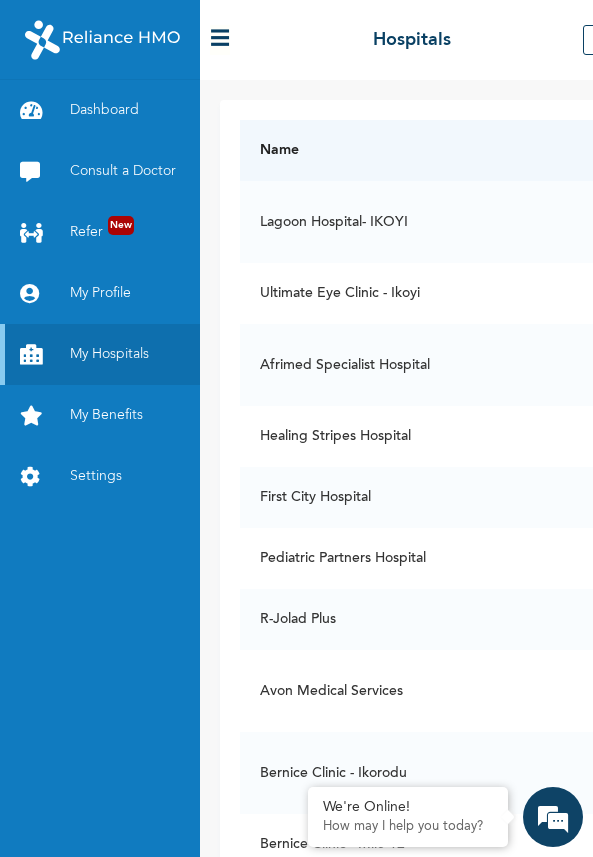 click at bounding box center [102, 40] 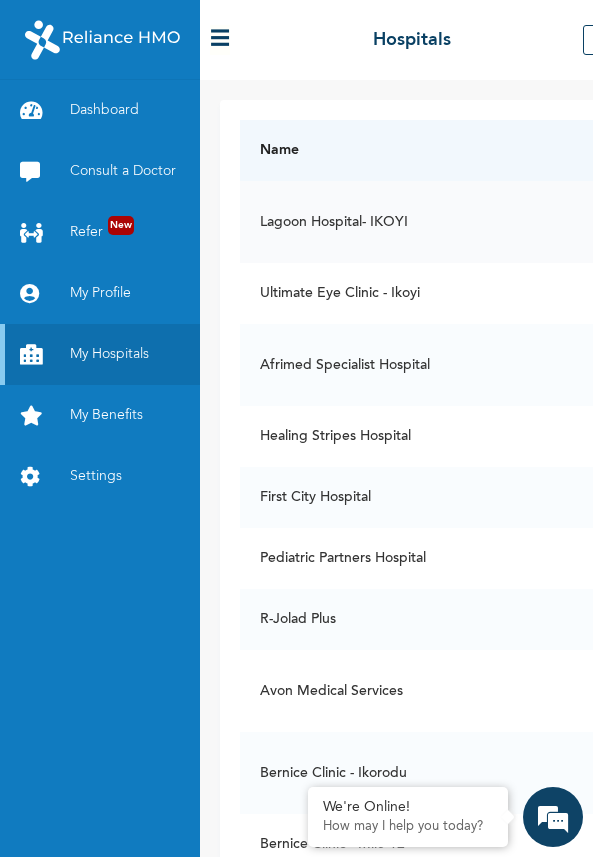 click on "Lagoon Hospital- IKOYI" at bounding box center [437, 222] 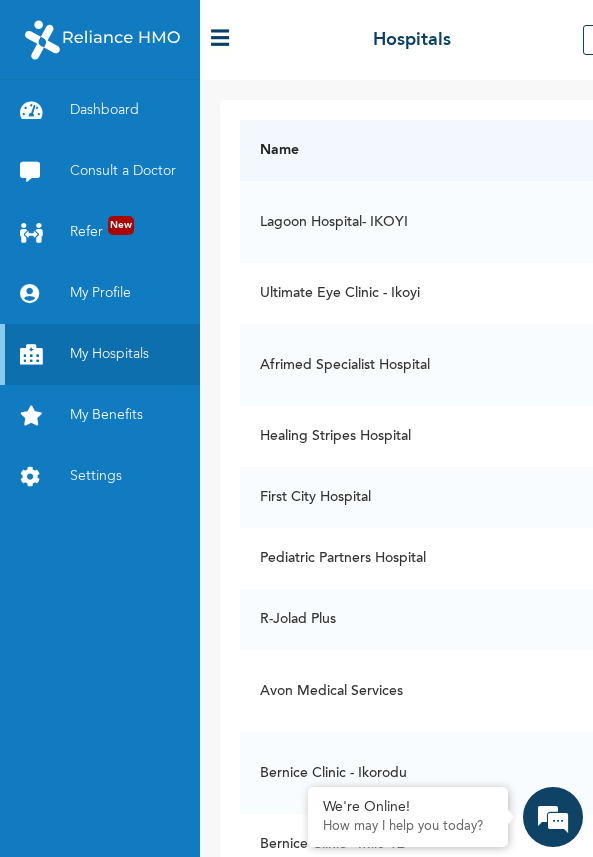 click on "☰  Hospitals" at bounding box center (496, 40) 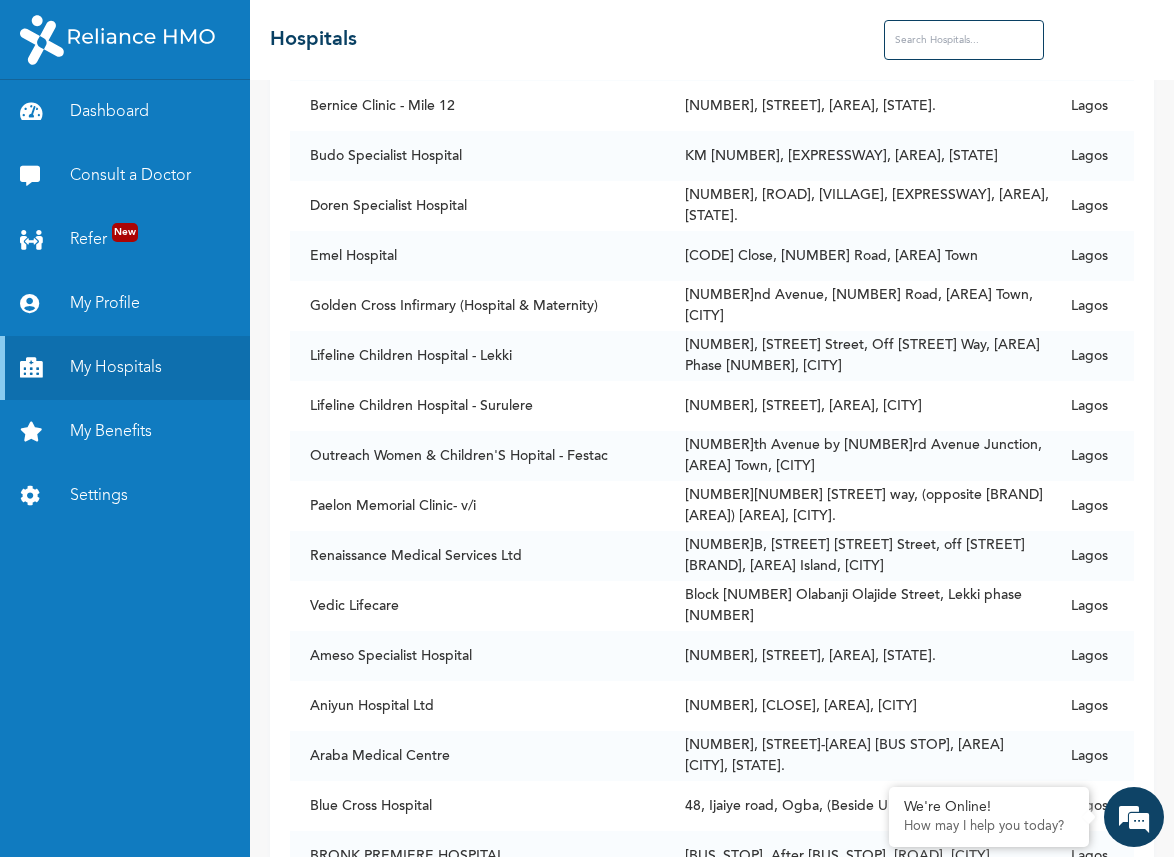 scroll, scrollTop: 805, scrollLeft: 0, axis: vertical 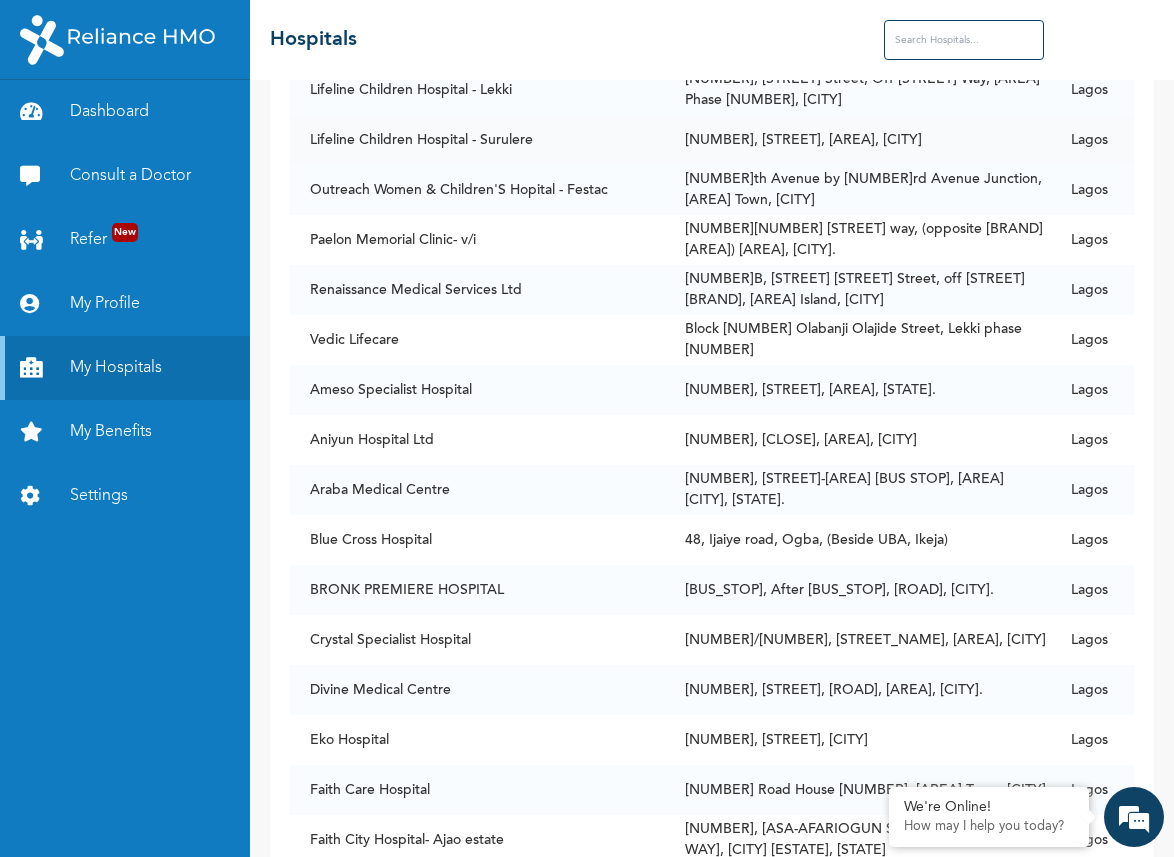click on "[NUMBER], [STREET], [AREA], [CITY]." at bounding box center [858, 140] 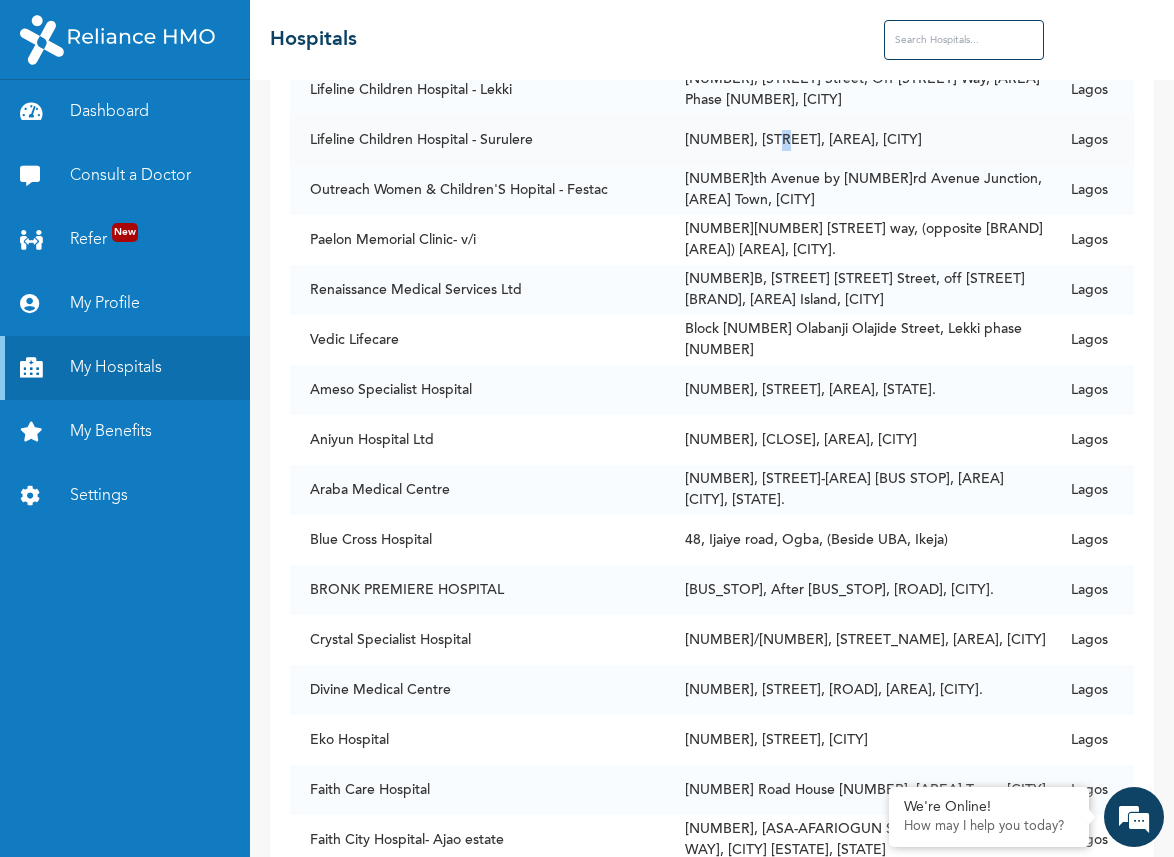click on "[NUMBER], [STREET], [AREA], [CITY]." at bounding box center [858, 140] 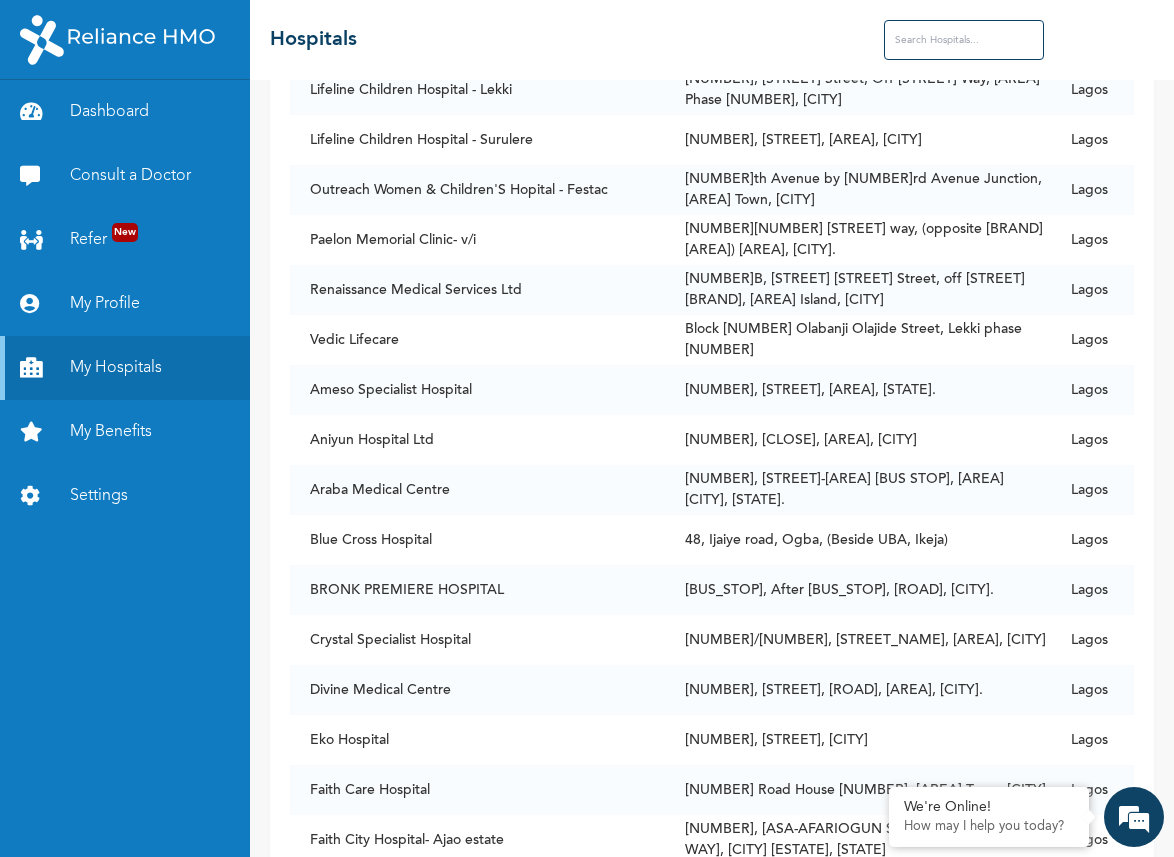 click at bounding box center (964, 40) 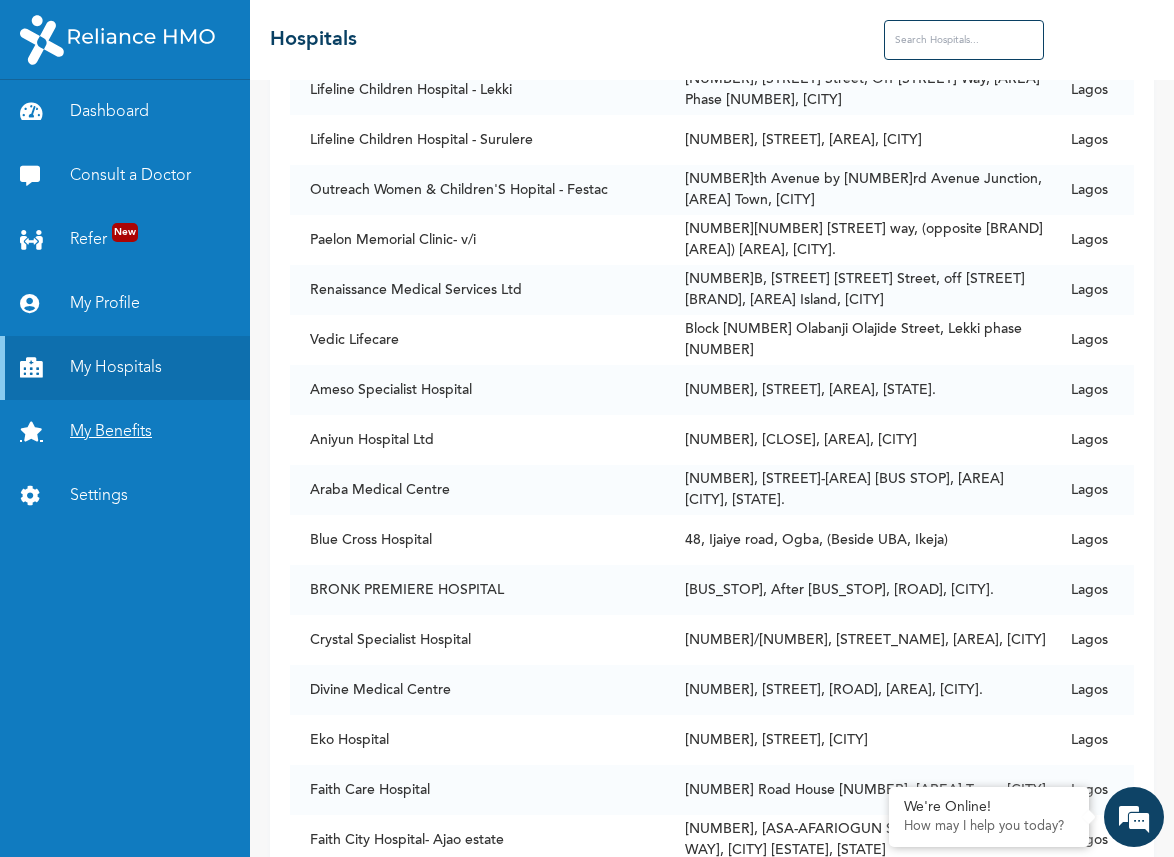 click on "My Benefits" at bounding box center [125, 432] 